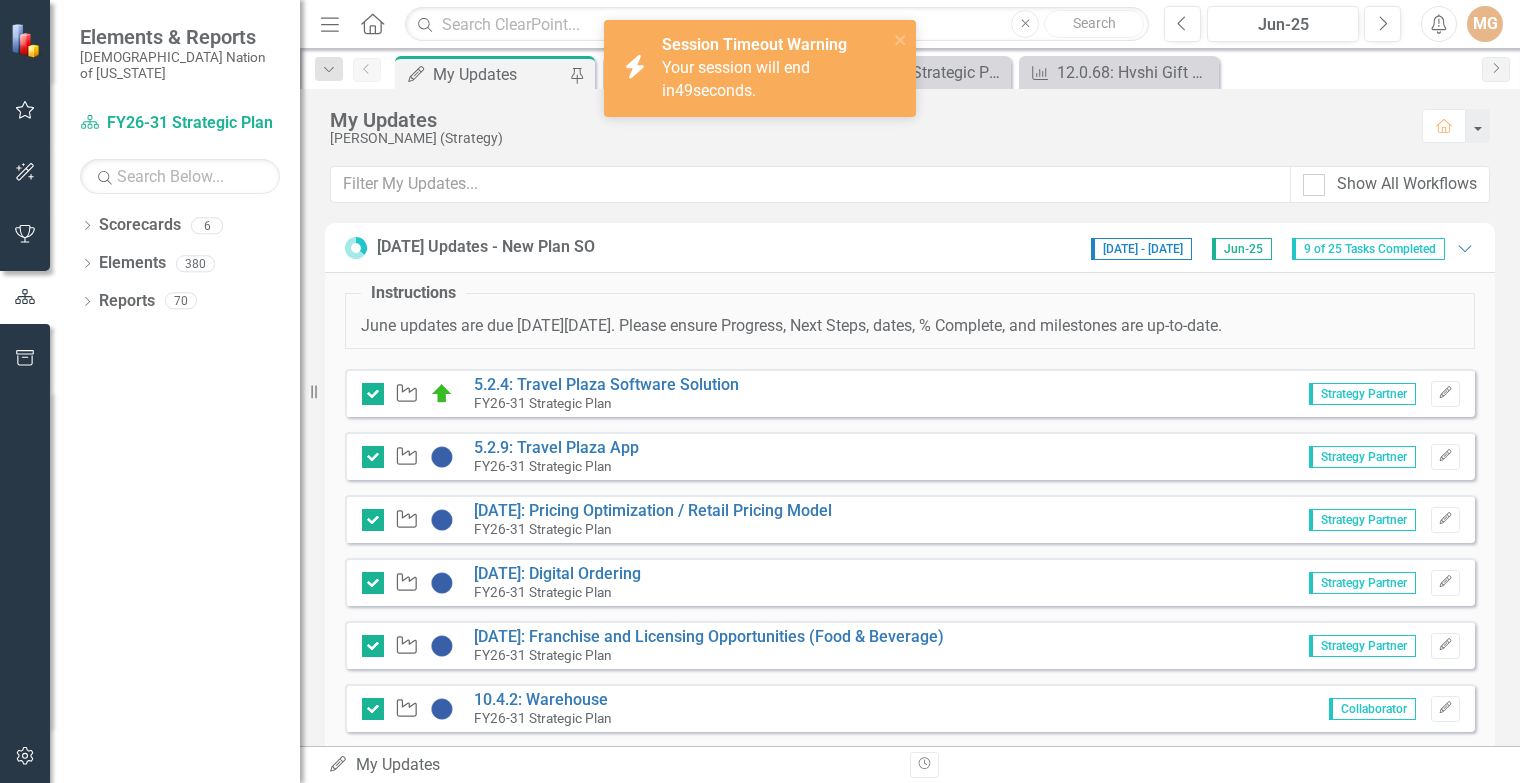 scroll, scrollTop: 0, scrollLeft: 0, axis: both 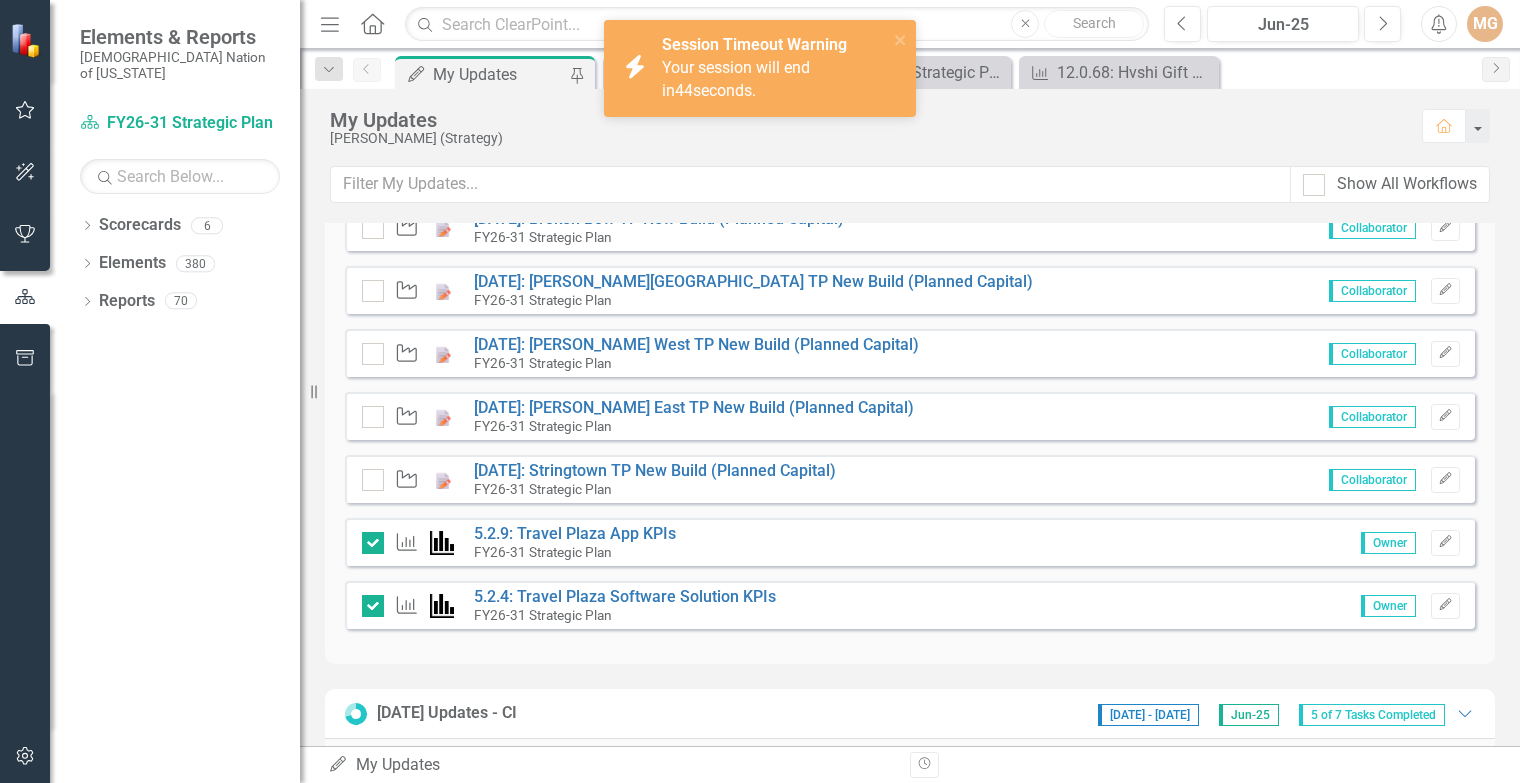 click on "[PERSON_NAME] (Strategy)" at bounding box center [866, 138] 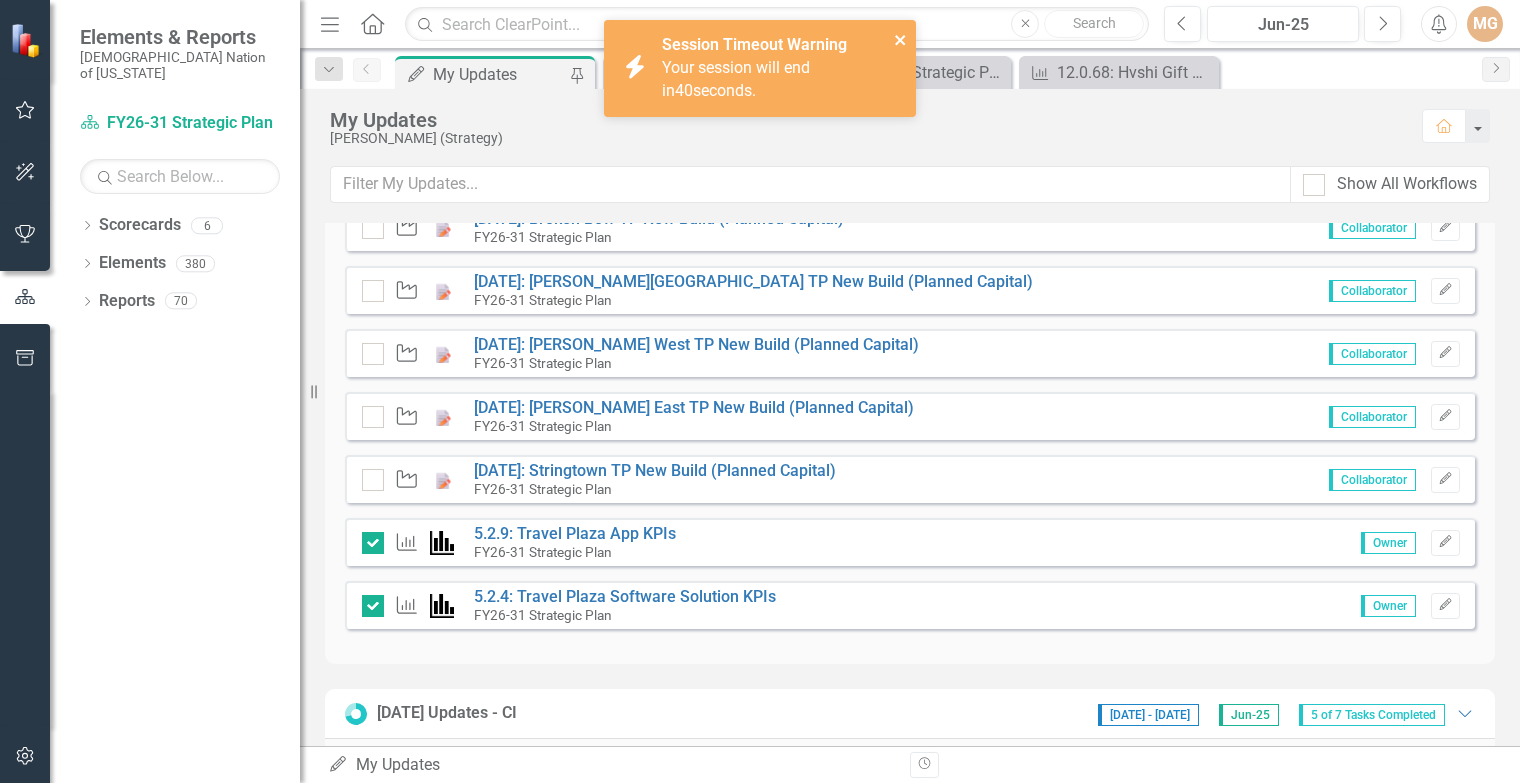 click 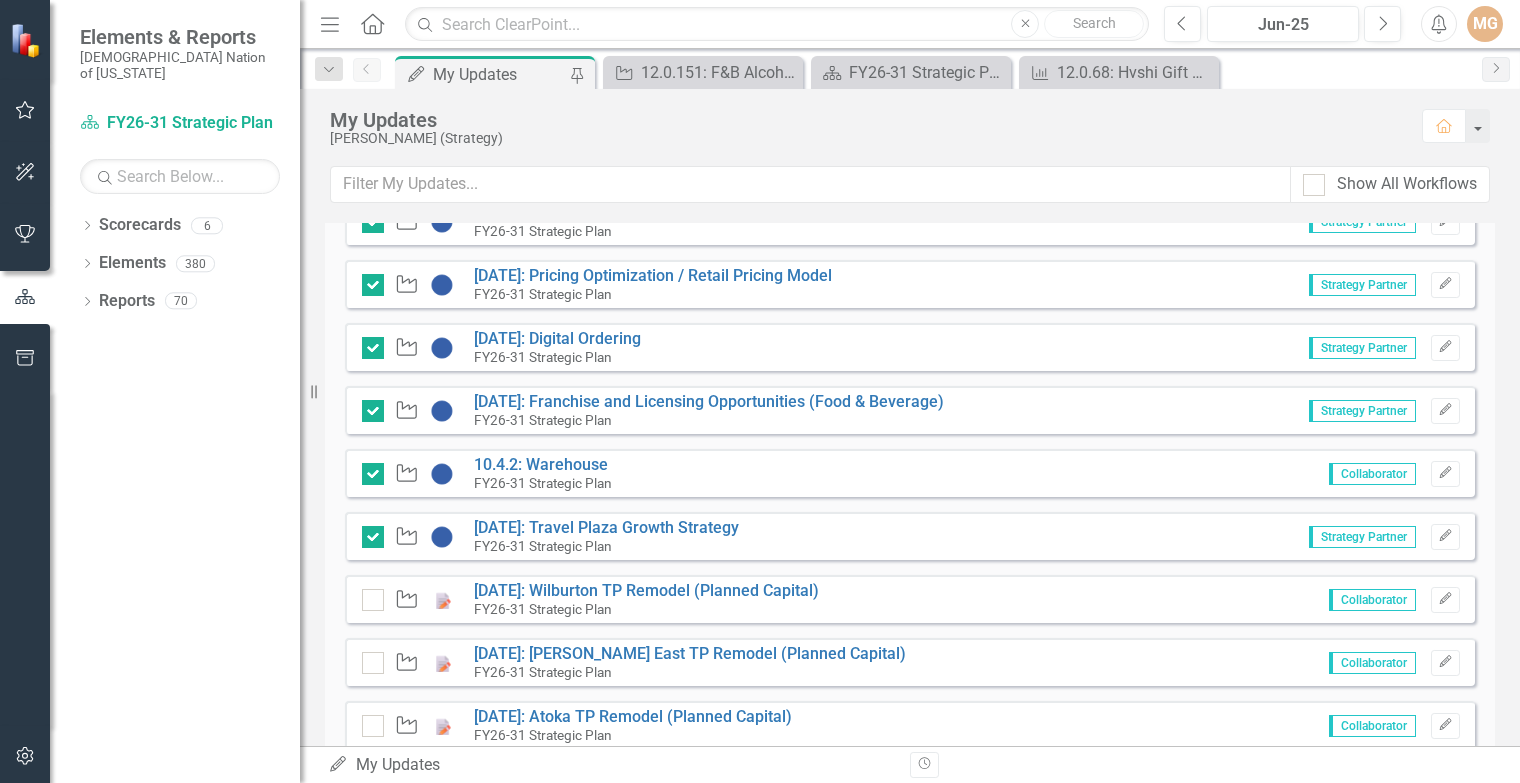 scroll, scrollTop: 0, scrollLeft: 0, axis: both 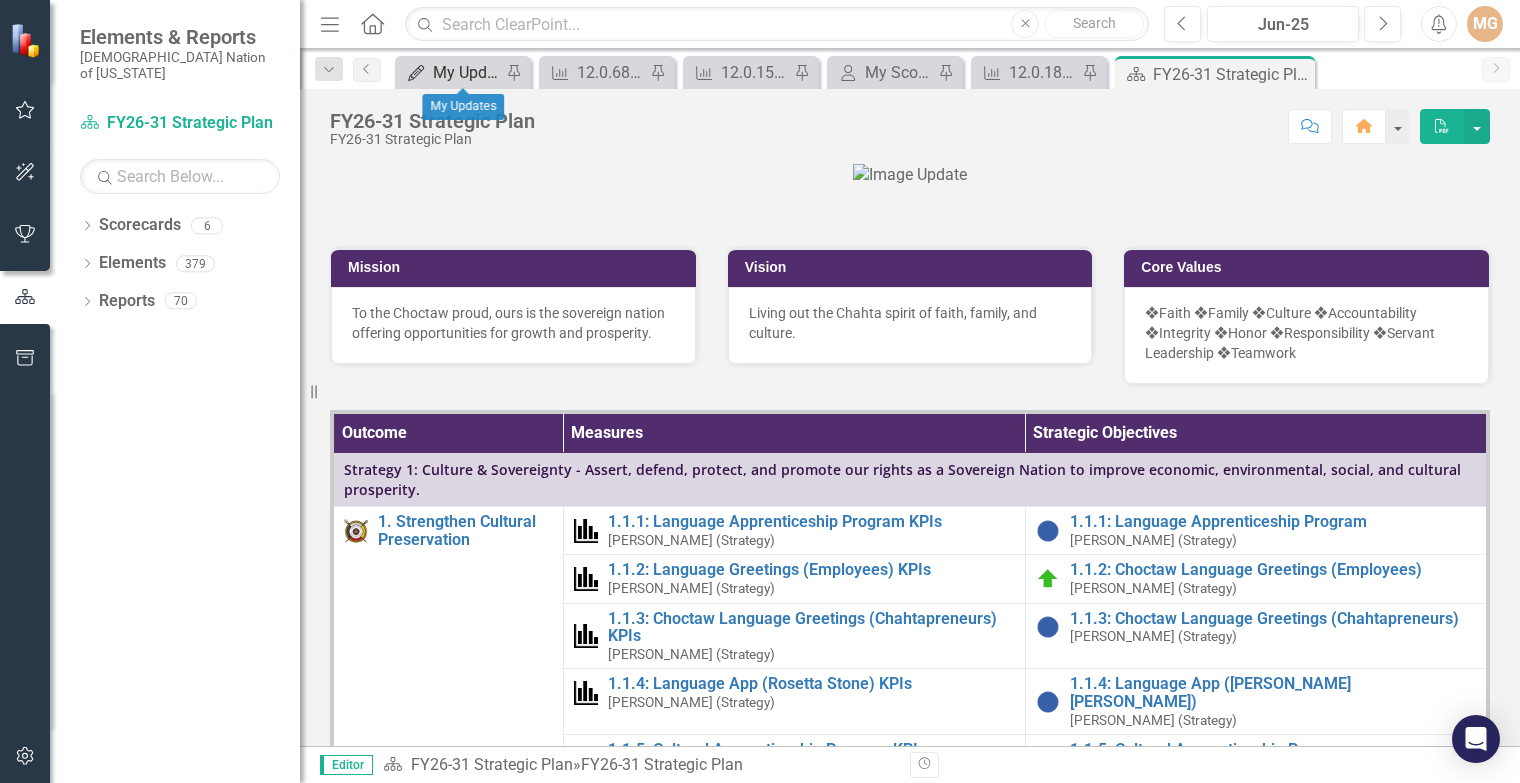 click on "My Updates" at bounding box center (467, 72) 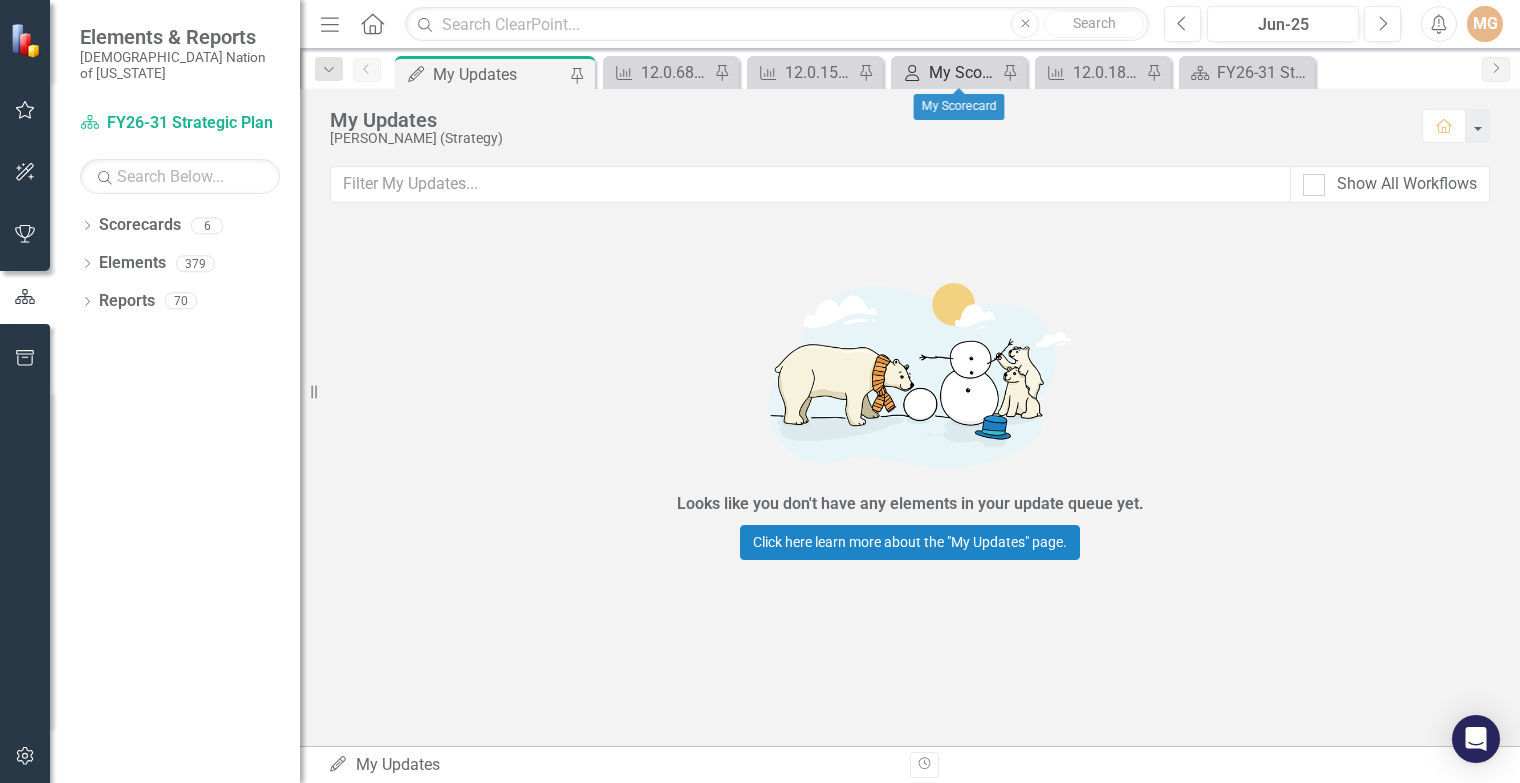 click on "My Scorecard" at bounding box center [963, 72] 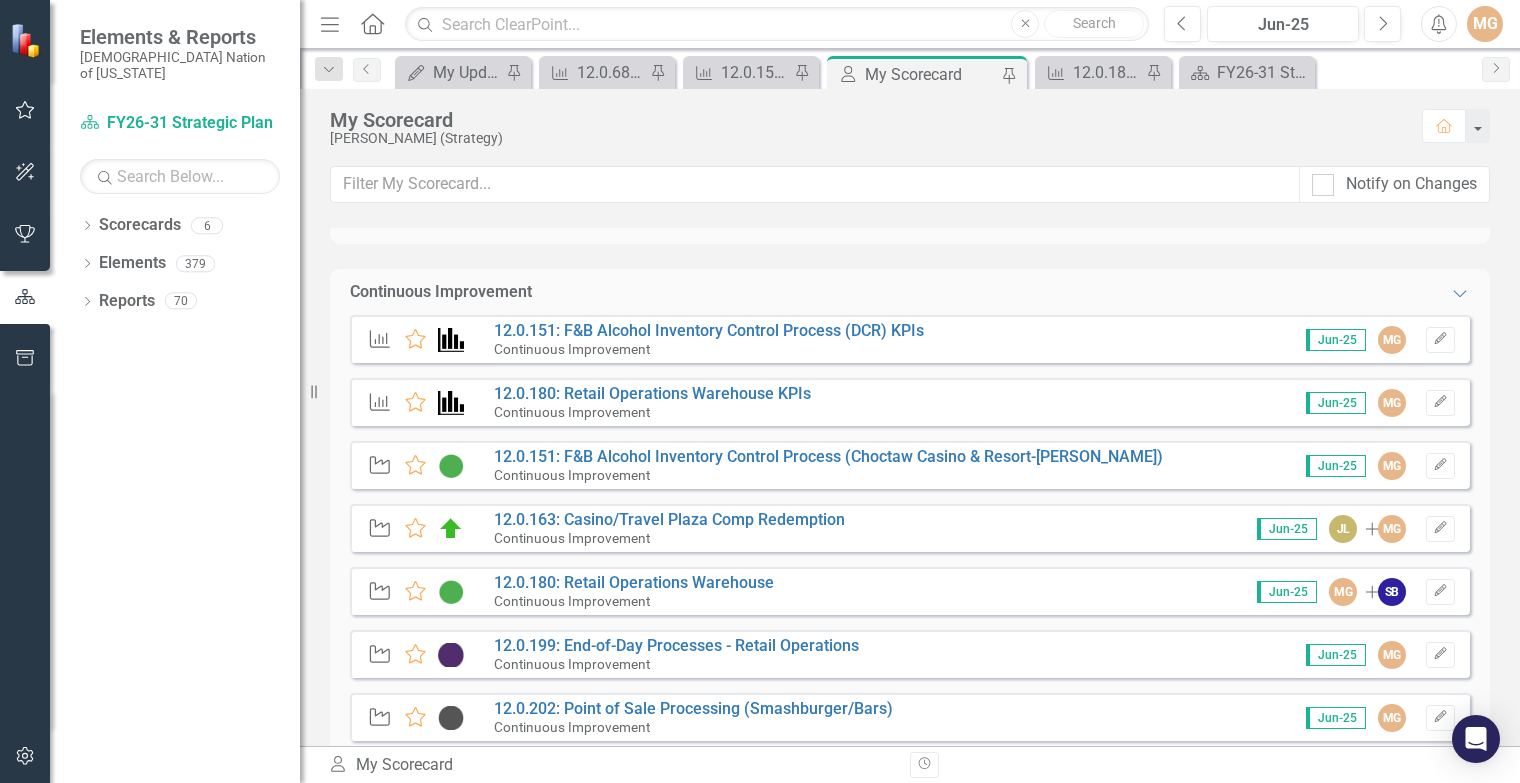 scroll, scrollTop: 1845, scrollLeft: 0, axis: vertical 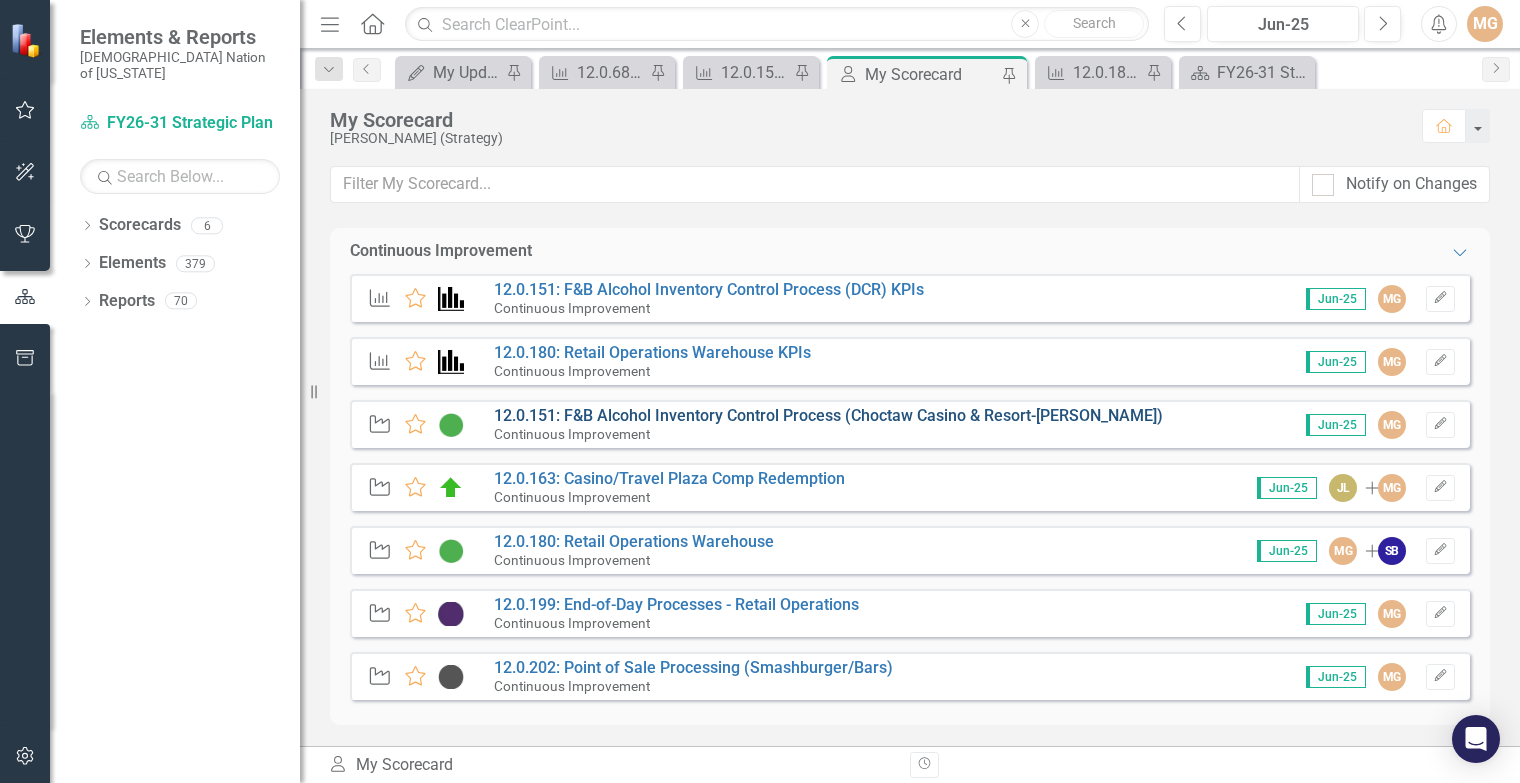 click on "12.0.151: F&B Alcohol Inventory Control Process (Choctaw Casino & Resort-[PERSON_NAME])" at bounding box center (828, 415) 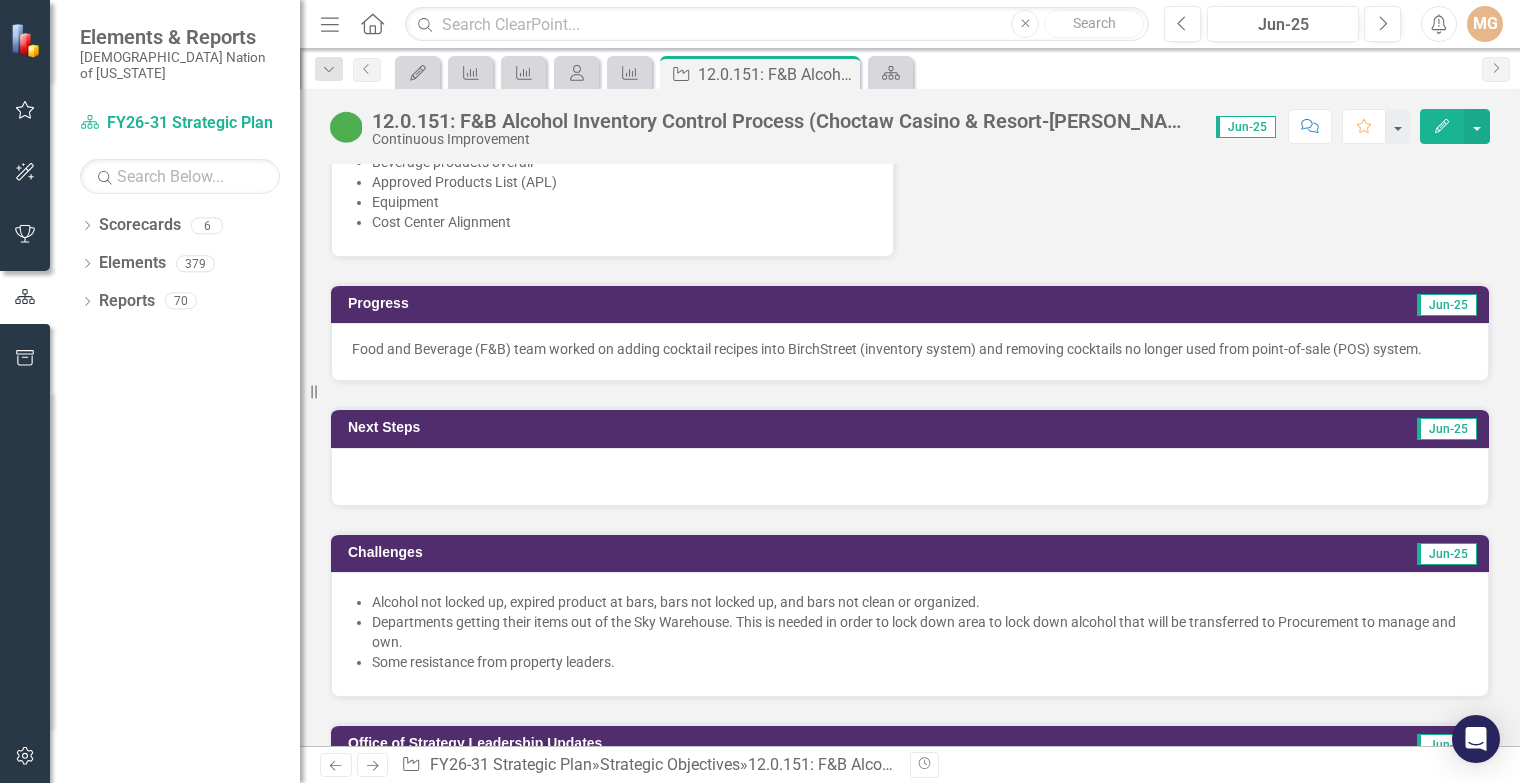 scroll, scrollTop: 1463, scrollLeft: 0, axis: vertical 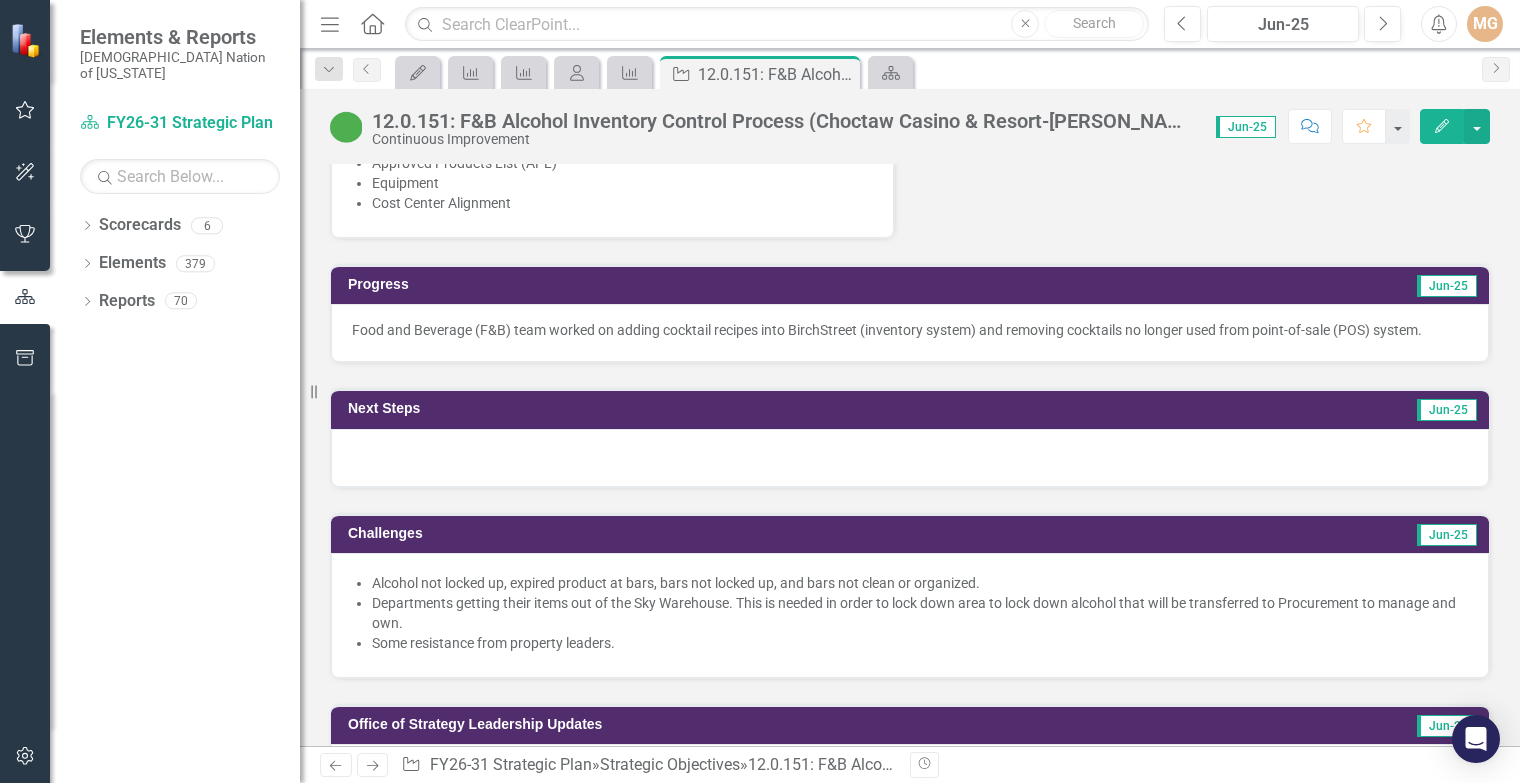 click on "Start Date [DATE] Report-Out Date [DATE] In Scope
Gemba walks
Associate interviews
Process Mapping
Beverage storage space allocation
Develop inventory control processes and procedures
Cost Savings
Job duties
EasyBar system
Beverage products overall
Approved Products List (APL)
Equipment
Cost Center Alignment​
Project Status Action Plan Implementation Percent Complete 15 % Out of Scope
New system(s)
Food
Marketing (beverage program)" at bounding box center (910, 1) 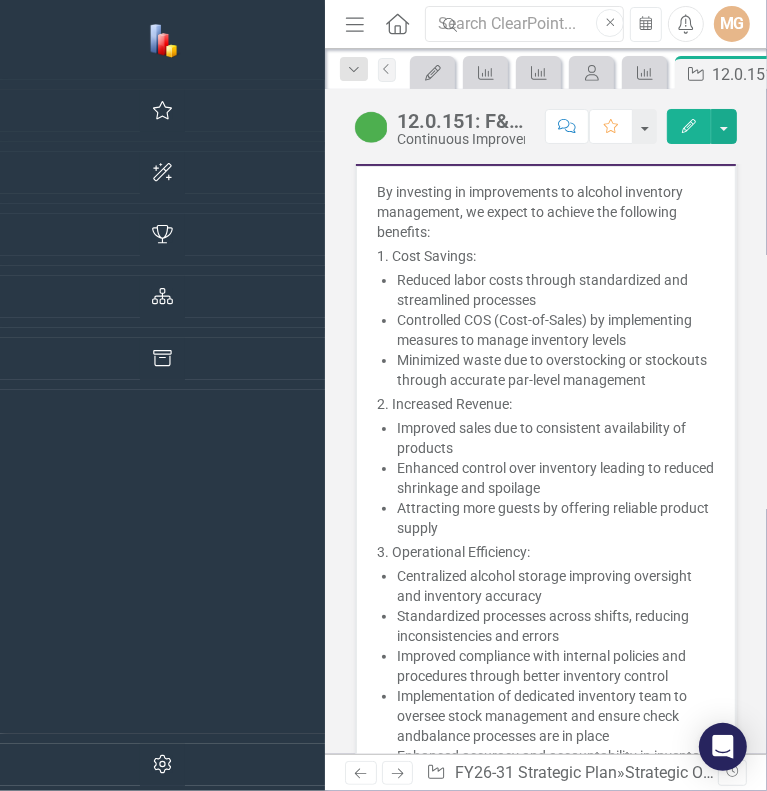 scroll, scrollTop: 1841, scrollLeft: 0, axis: vertical 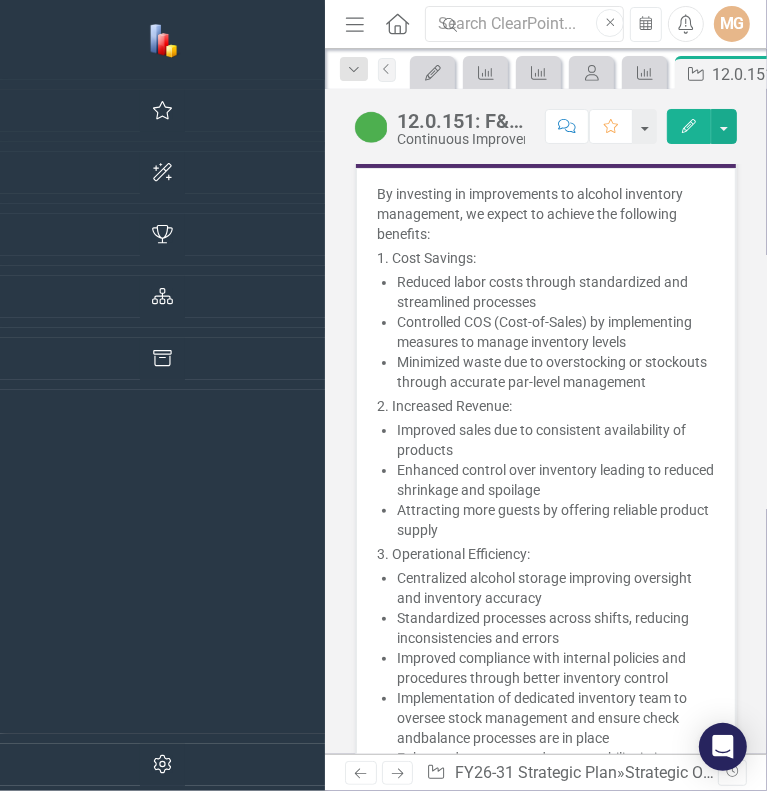 click on "Food and Beverage (F&B) team worked on adding cocktail recipes into BirchStreet (inventory system) and removing cocktails no longer used from point-of-sale (POS) system." at bounding box center [546, 1701] 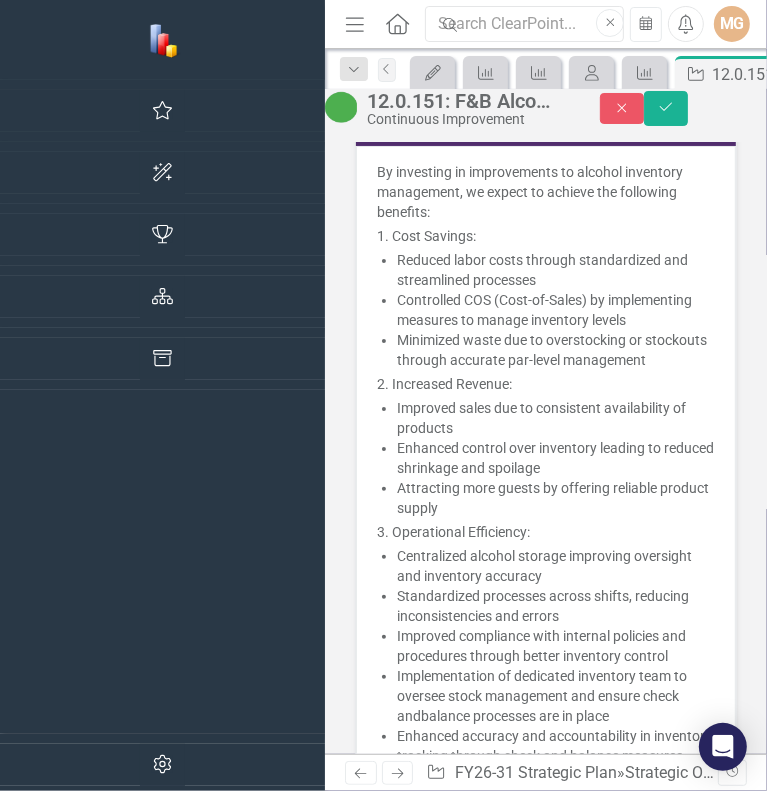 scroll, scrollTop: 0, scrollLeft: 0, axis: both 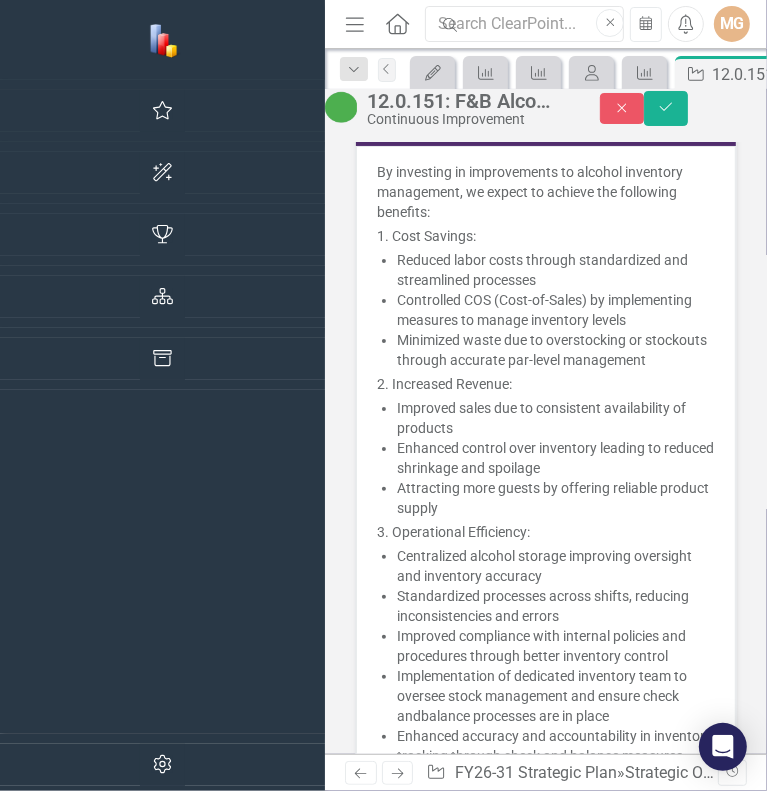 click on "CI Facilitator MG [PERSON_NAME] (Strategy) Strategy Partner MG [PERSON_NAME] (Strategy) Project Folder Link 12.0.151 Action Plan Link Alcohol Inventory - Action Plan Problem Statement Choctaw Casino & Resort – [PERSON_NAME] F&B alcohol inventory management processes are inefficient and  costly lacking controls leading to waste, stockouts, overstocking, discrepancies, and opportunities  for shrink. Alcohol is stored in numerous locations across the property without dedicated inventory  team or checks and balances. Executive Champion [PERSON_NAME] [PERSON_NAME] Sponsor [PERSON_NAME] Team Lead [PERSON_NAME] [PERSON_NAME] [PERSON_NAME] [PERSON_NAME] [PERSON_NAME] Project Team [PERSON_NAME] [PERSON_NAME] [PERSON_NAME] [PERSON_NAME] [PERSON_NAME] [PERSON_NAME] Continuous Improvement Goals Develop Choctaw Casino & Resort – [PERSON_NAME] F&B alcohol inventory processes for  restocking, minimizing stockouts, reducing waste, and meeting regulatory requirements by  Vision of Success
​
Cost Savings: ​" at bounding box center (546, 1850) 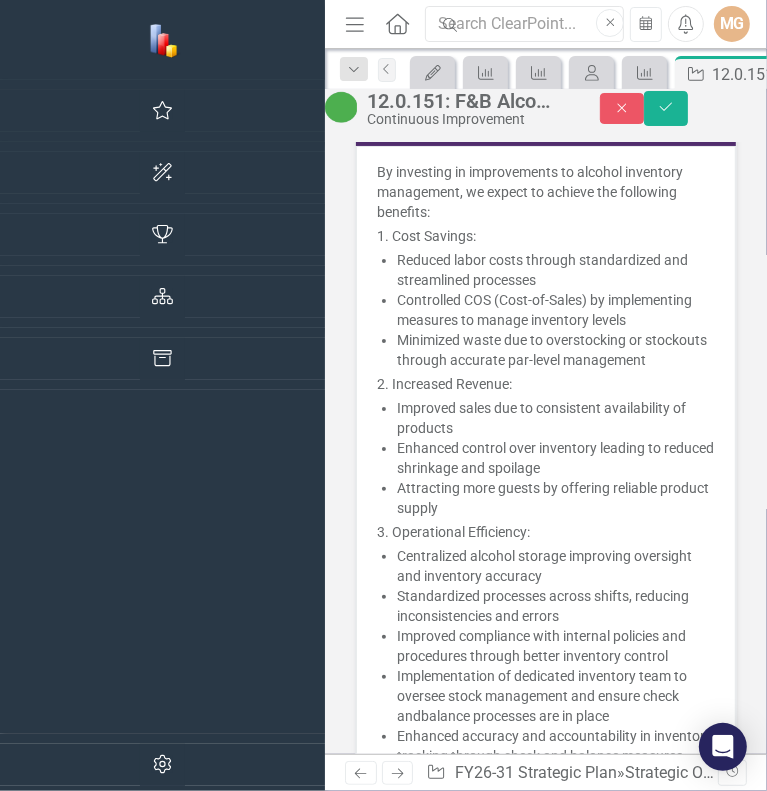 click at bounding box center [545, 2152] 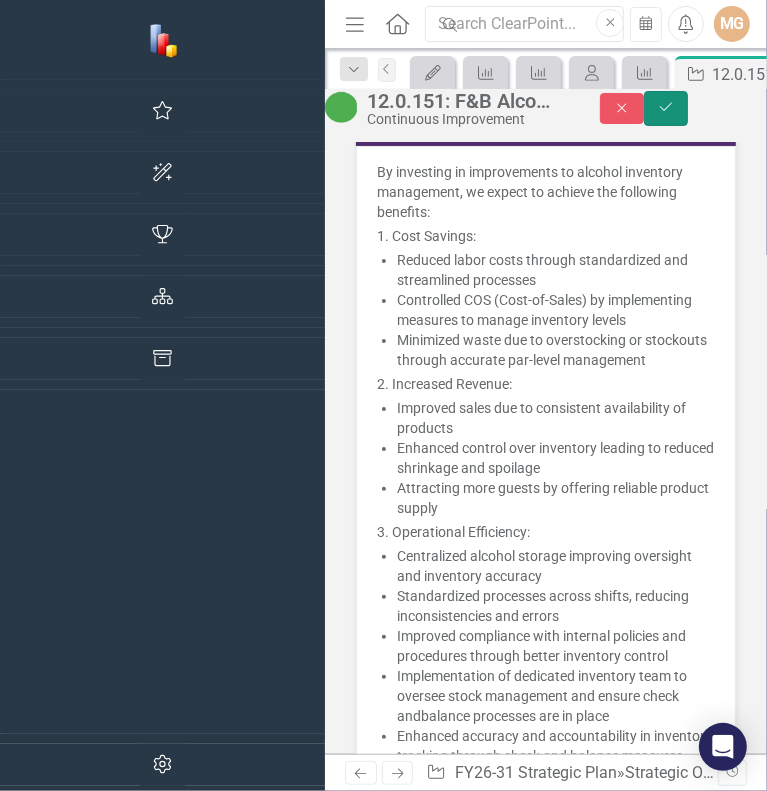 click on "Save" 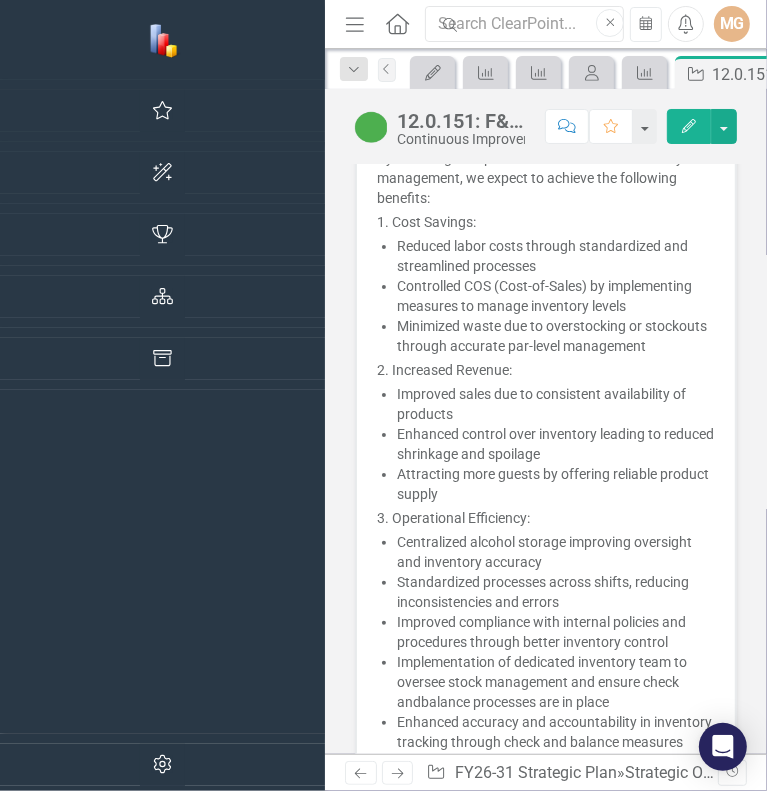 scroll, scrollTop: 1928, scrollLeft: 0, axis: vertical 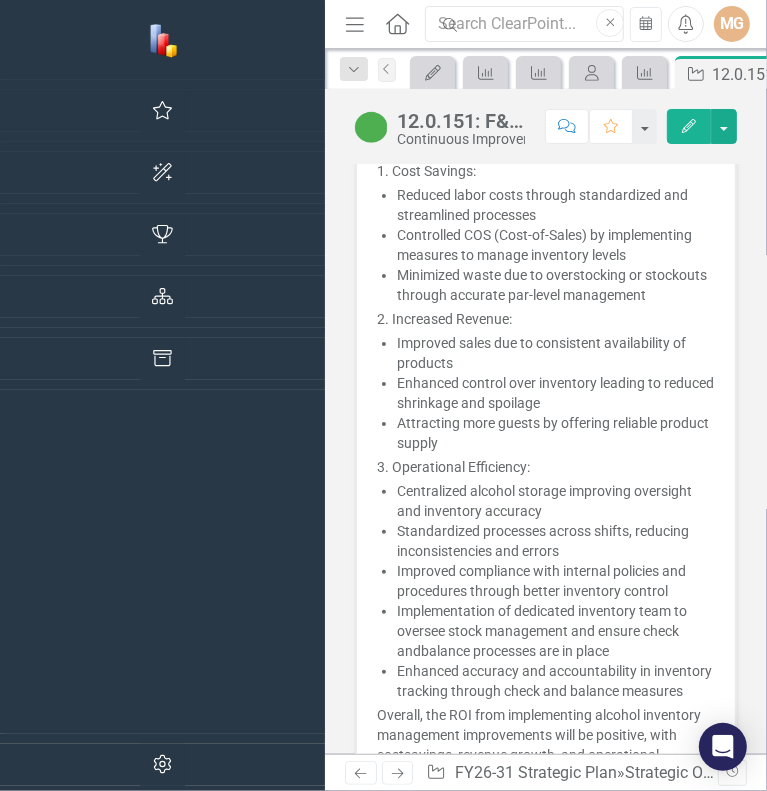click at bounding box center [546, 2110] 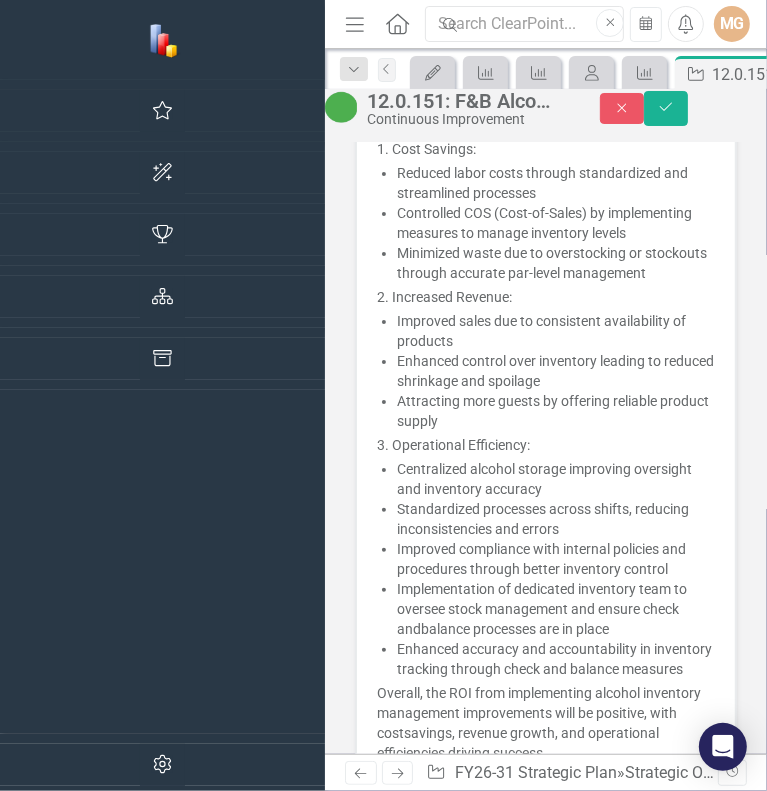 scroll, scrollTop: 0, scrollLeft: 0, axis: both 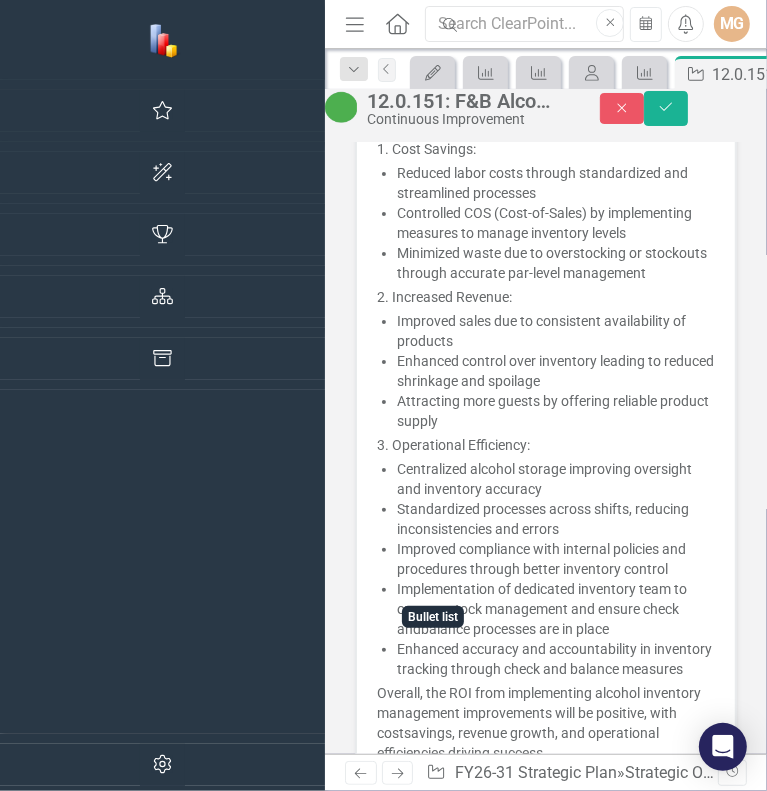 click 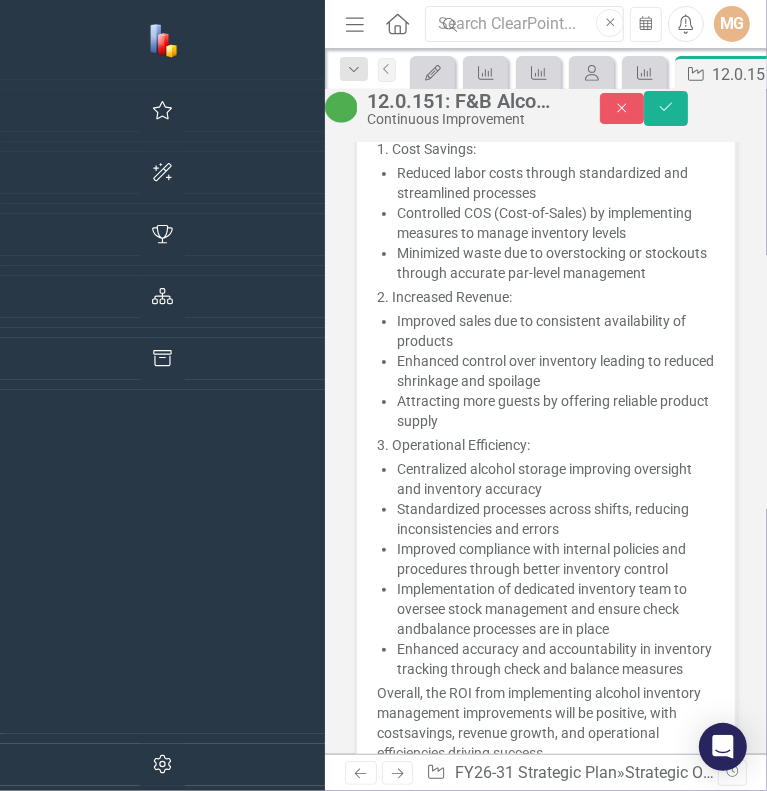 click on "Storage space analysis - Beverage storage areas" at bounding box center (565, 2224) 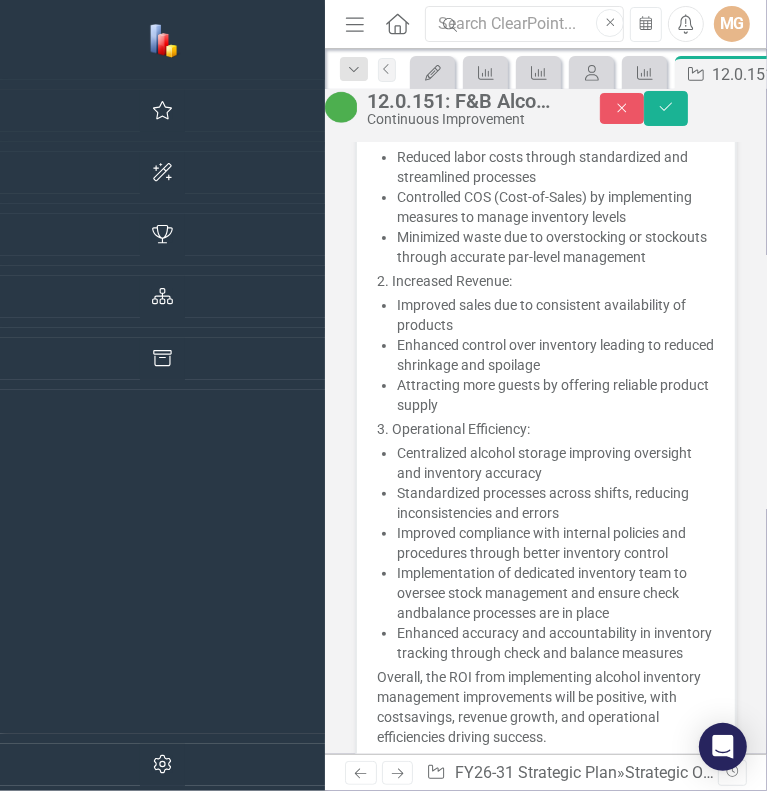 click on "Designate areas for open-case products" at bounding box center (565, 2316) 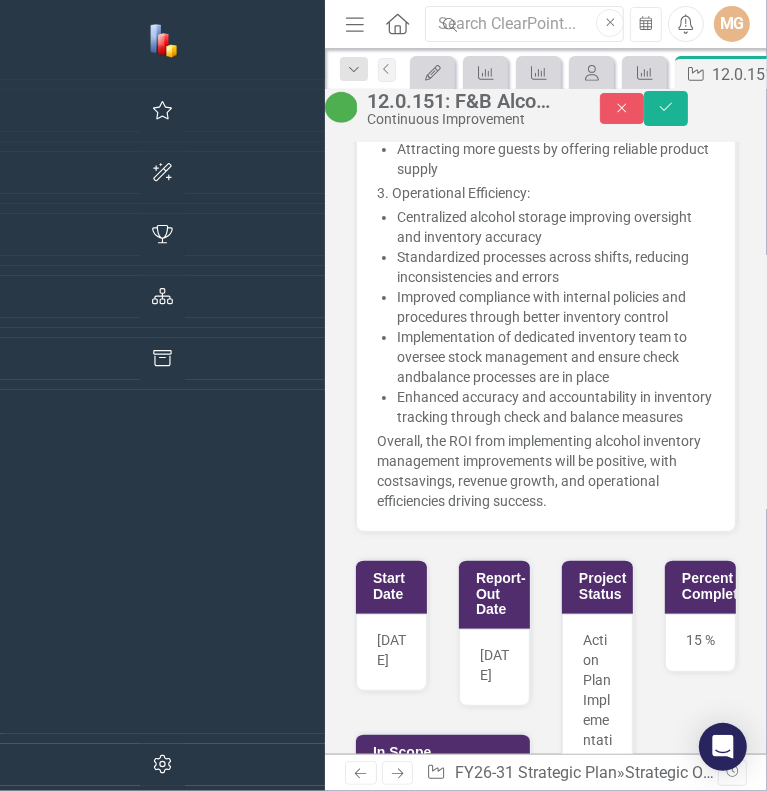 scroll, scrollTop: 2242, scrollLeft: 0, axis: vertical 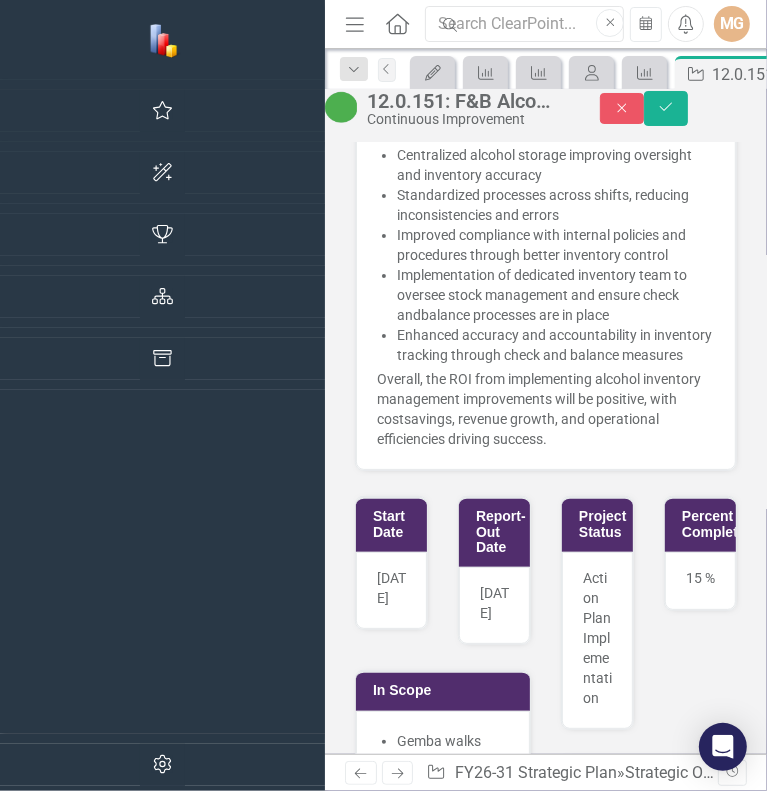 click on "Storage space analysis - Beverage storage areas Storage space analysis - Venue alcohol storage areas Redesign and organize storage areas Designate areas for open-case products Warehouse cages to be built" at bounding box center (545, 1994) 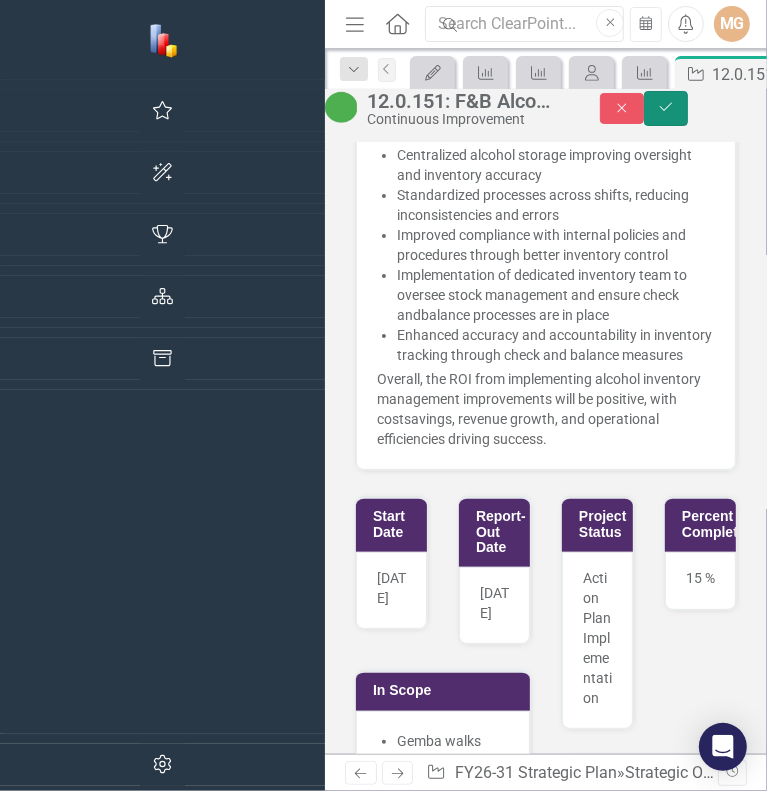 click on "Save" at bounding box center (666, 108) 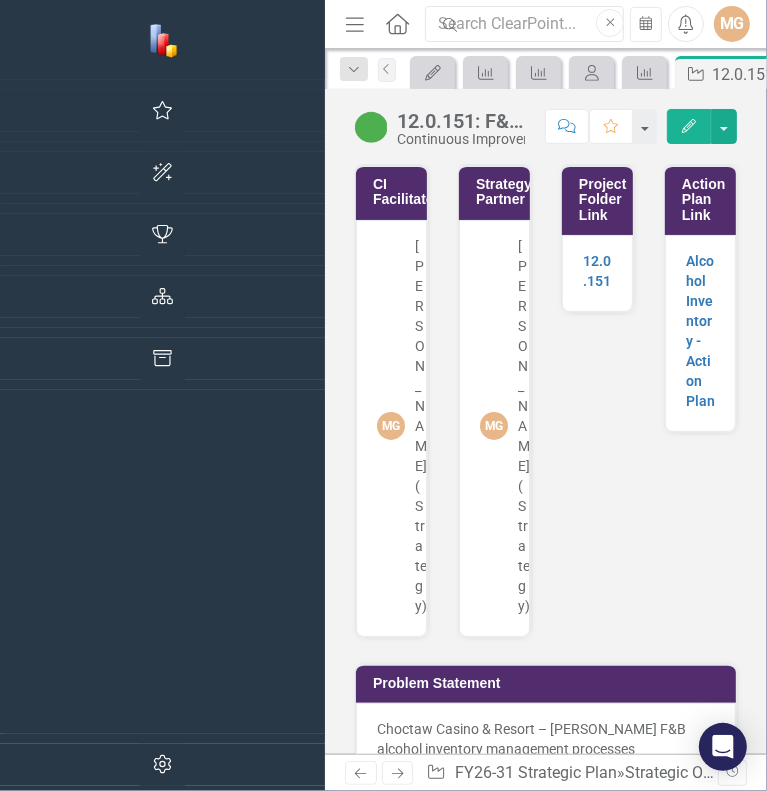 scroll, scrollTop: 516, scrollLeft: 0, axis: vertical 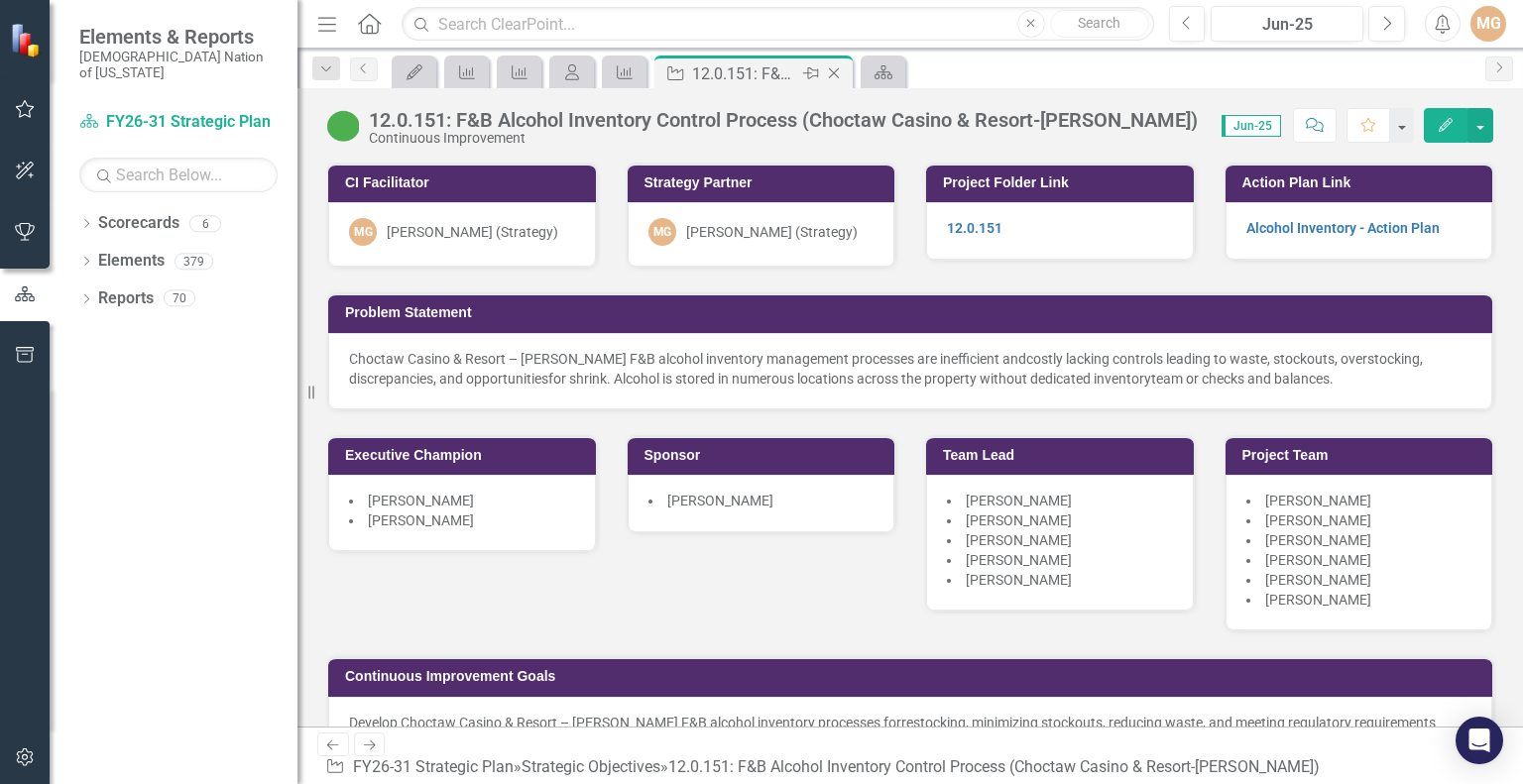 click on "Close" 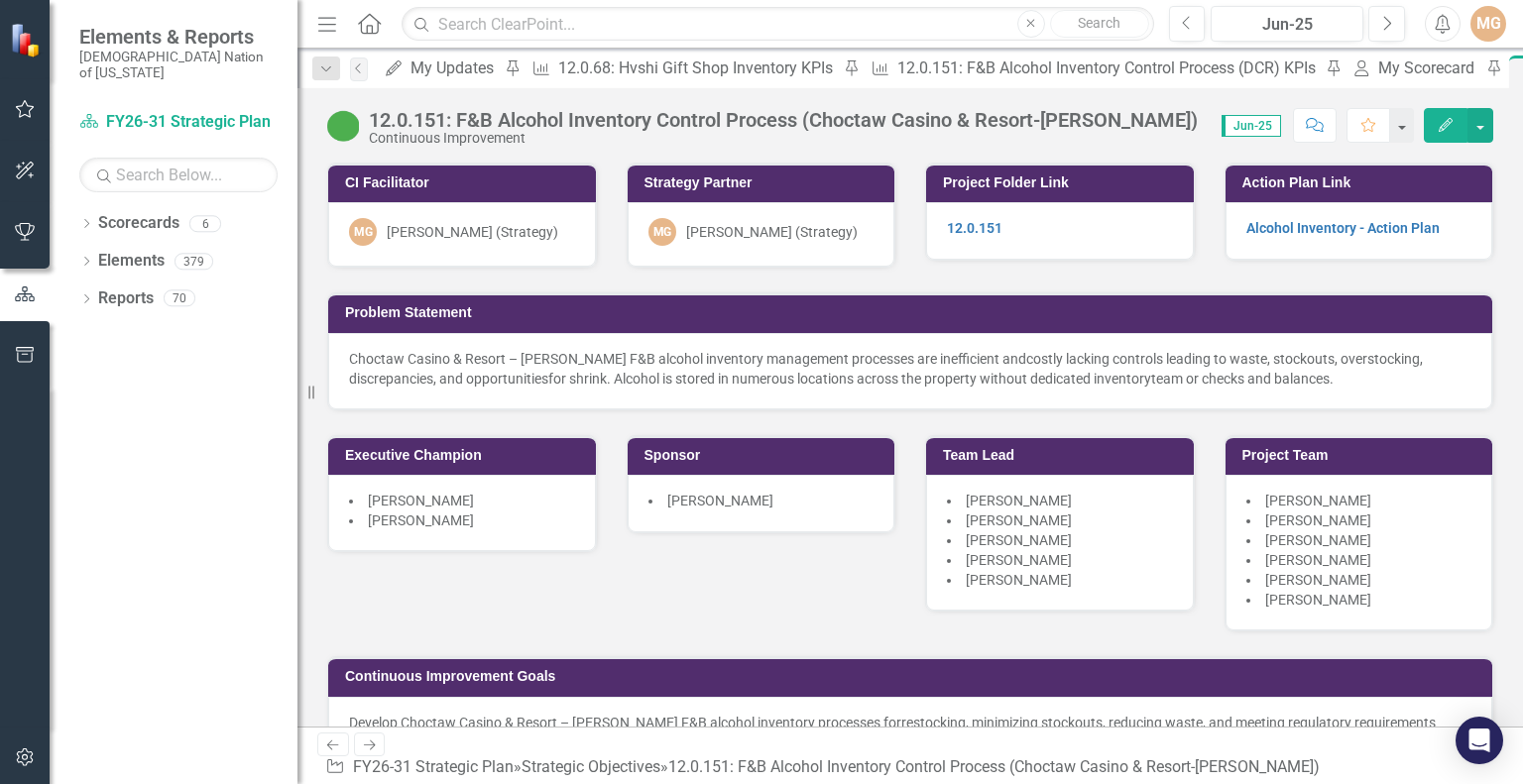 click on "CI Facilitator MG [PERSON_NAME] (Strategy) Strategy Partner MG [PERSON_NAME] (Strategy) Project Folder Link 12.0.151 Action Plan Link Alcohol Inventory - Action Plan Problem Statement Choctaw Casino & Resort – [PERSON_NAME] F&B alcohol inventory management processes are inefficient and  costly lacking controls leading to waste, stockouts, overstocking, discrepancies, and opportunities  for shrink. Alcohol is stored in numerous locations across the property without dedicated inventory  team or checks and balances. Executive Champion [PERSON_NAME] [PERSON_NAME] Sponsor [PERSON_NAME] Team Lead [PERSON_NAME] [PERSON_NAME] [PERSON_NAME] [PERSON_NAME] [PERSON_NAME] Project Team [PERSON_NAME] [PERSON_NAME] [PERSON_NAME] [PERSON_NAME] [PERSON_NAME] [PERSON_NAME] Continuous Improvement Goals Develop Choctaw Casino & Resort – [PERSON_NAME] F&B alcohol inventory processes for  restocking, minimizing stockouts, reducing waste, and meeting regulatory requirements by  Vision of Success
​
Cost Savings: ​" at bounding box center [910, 2617] 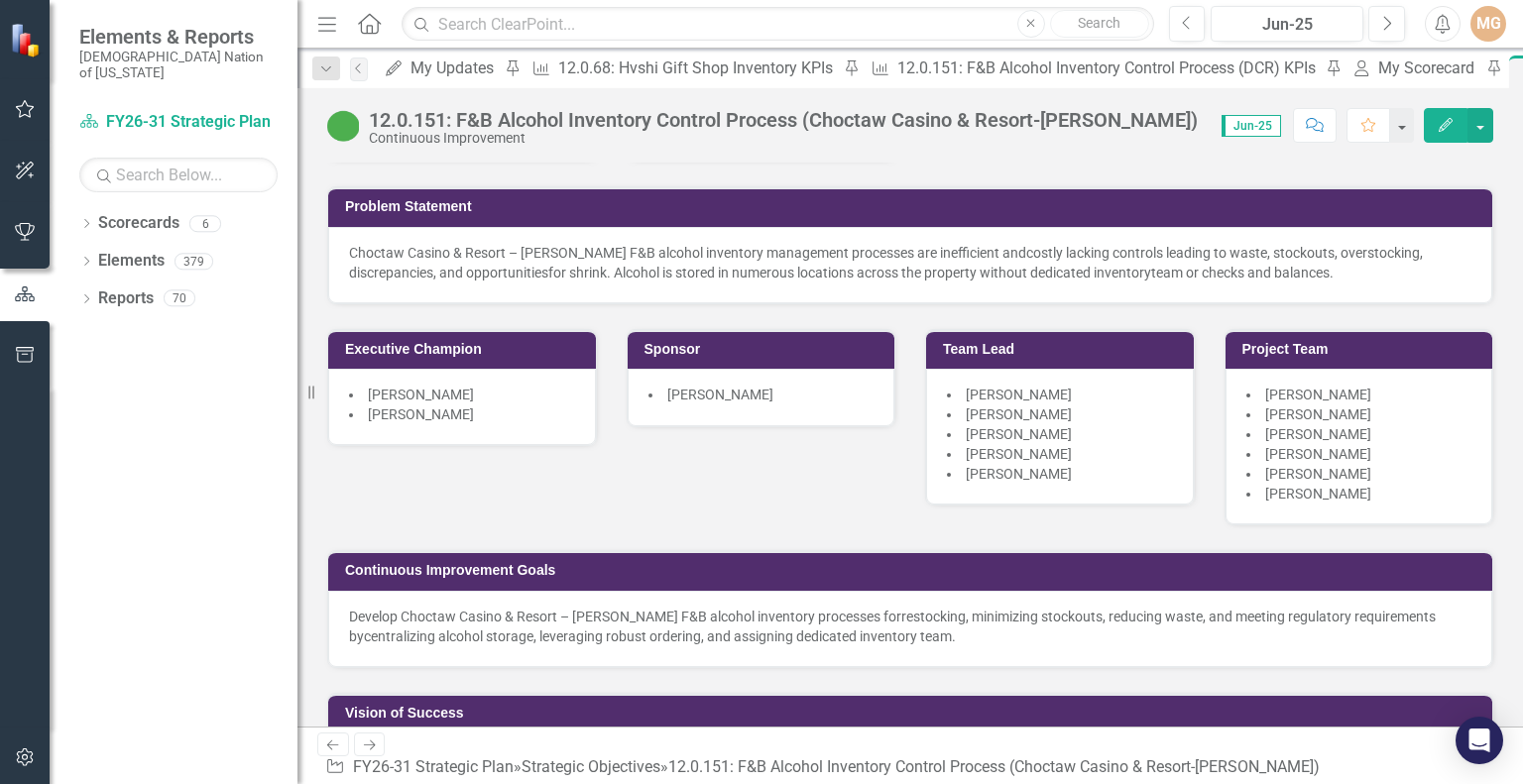 scroll, scrollTop: 92, scrollLeft: 0, axis: vertical 